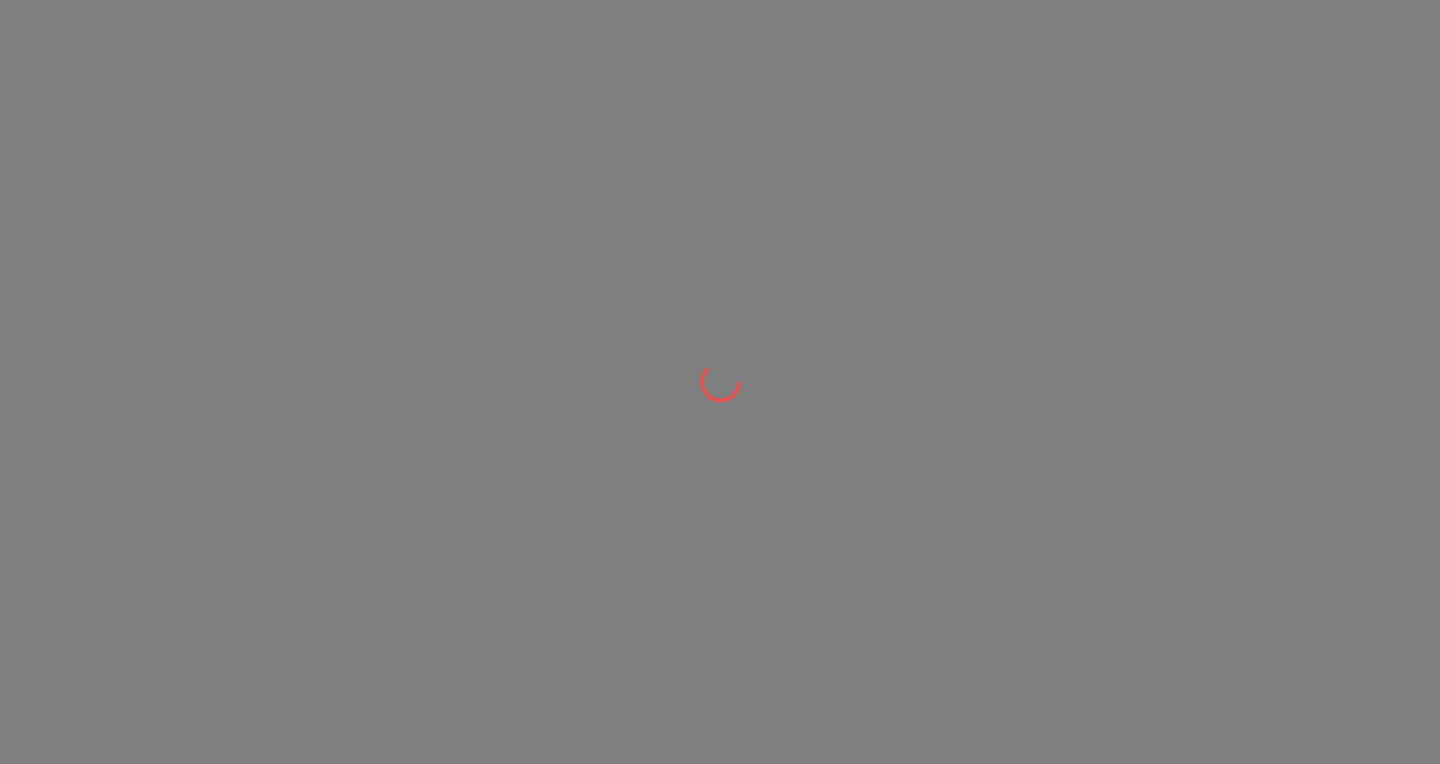 scroll, scrollTop: 0, scrollLeft: 0, axis: both 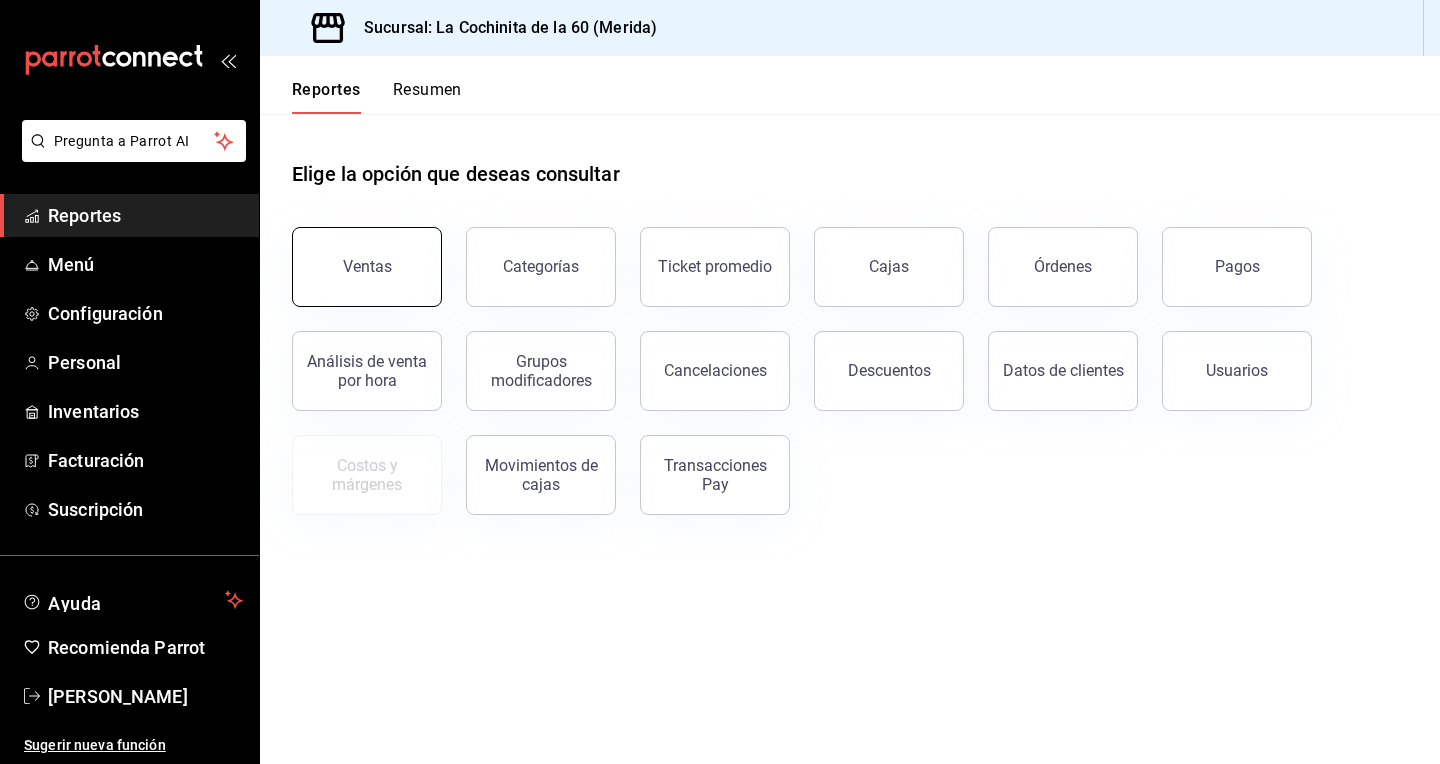 click on "Ventas" at bounding box center [367, 267] 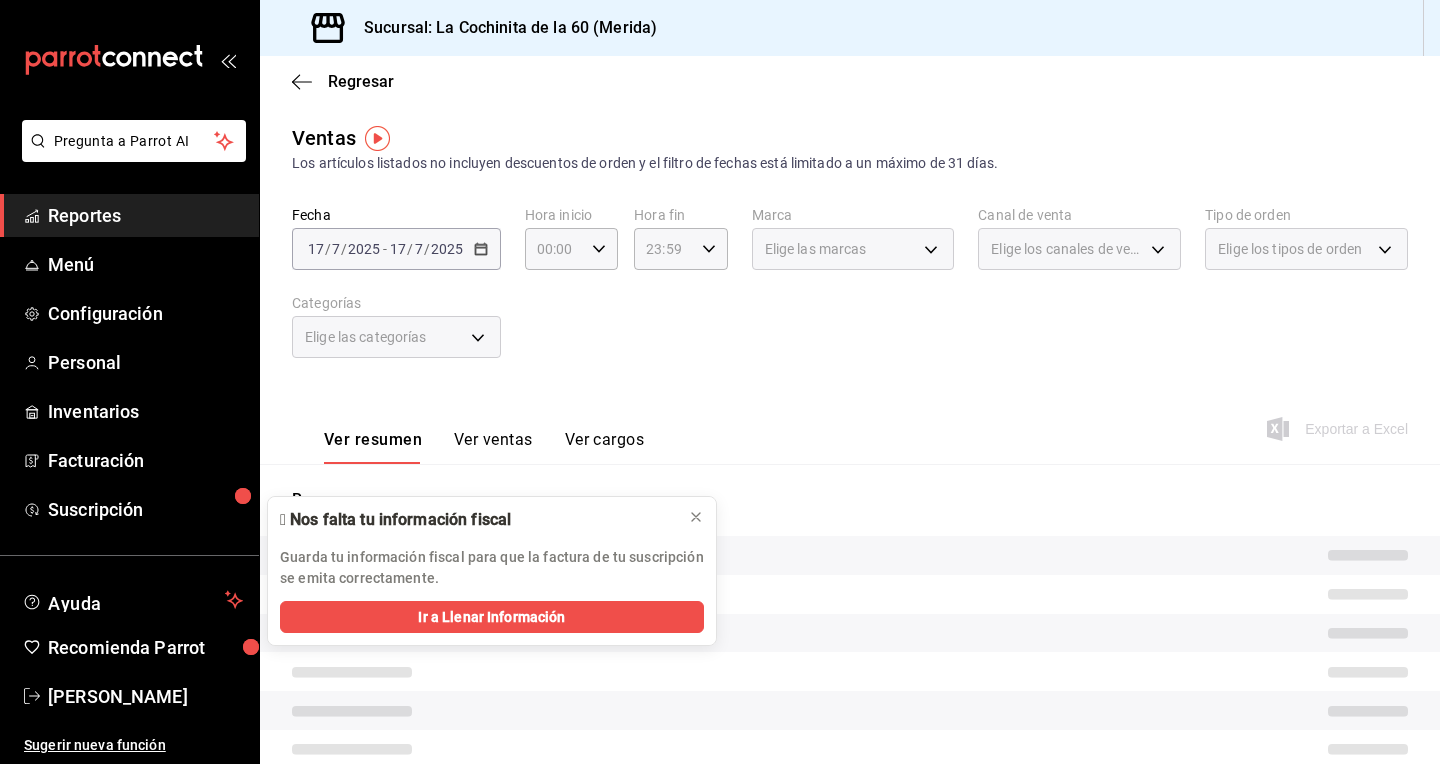 click on "Resumen" at bounding box center (850, 698) 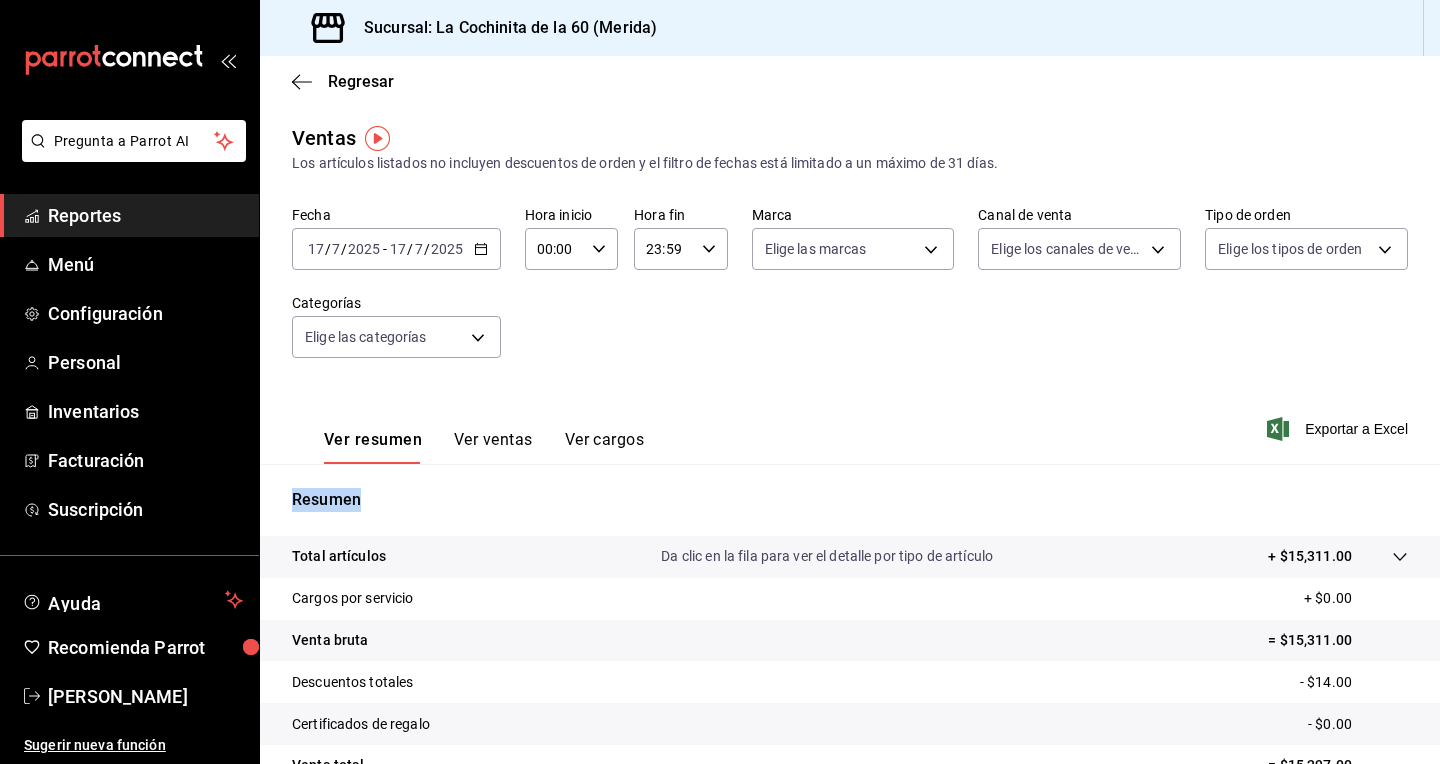 drag, startPoint x: 1431, startPoint y: 410, endPoint x: 1439, endPoint y: 498, distance: 88.362885 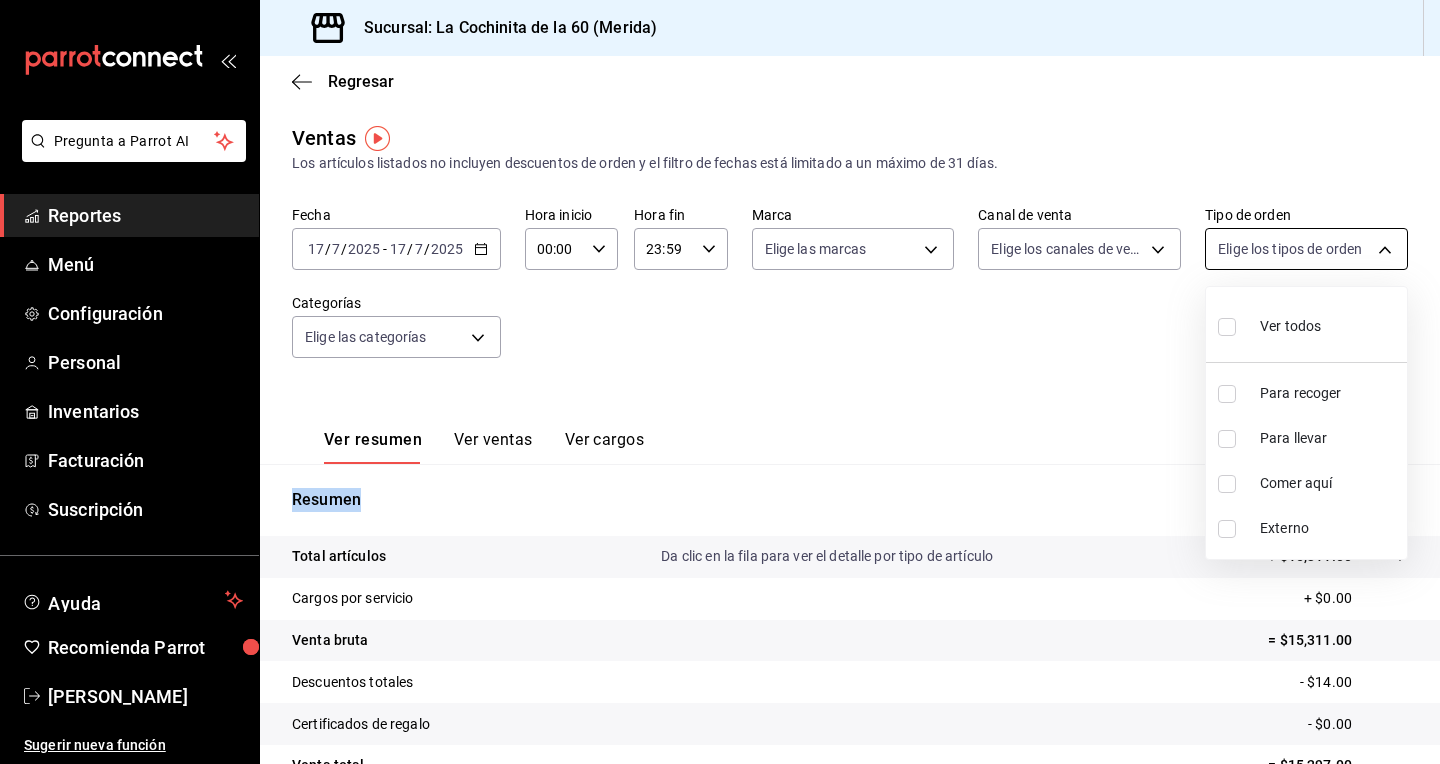 click on "Pregunta a Parrot AI Reportes   Menú   Configuración   Personal   Inventarios   Facturación   Suscripción   Ayuda Recomienda Parrot   Yalila De la [PERSON_NAME]   Sugerir nueva función   Sucursal: La Cochinita de la 60 (Merida) Regresar Ventas Los artículos listados no incluyen descuentos de orden y el filtro de fechas está limitado a un máximo de 31 días. Fecha [DATE] [DATE] - [DATE] [DATE] Hora inicio 00:00 Hora inicio Hora fin 23:59 Hora fin Marca Elige las marcas Canal de venta Elige los canales de venta Tipo de orden Elige los tipos de orden Categorías Elige las categorías Ver resumen Ver ventas Ver cargos Exportar a Excel Resumen Total artículos Da clic en la fila para ver el detalle por tipo de artículo + $15,311.00 Cargos por servicio + $0.00 Venta bruta = $15,311.00 Descuentos totales - $14.00 Certificados de regalo - $0.00 Venta total = $15,297.00 Impuestos - $2,109.93 Venta neta = $13,187.07 Pregunta a Parrot AI Reportes   Menú   Configuración   Personal   Inventarios" at bounding box center (720, 382) 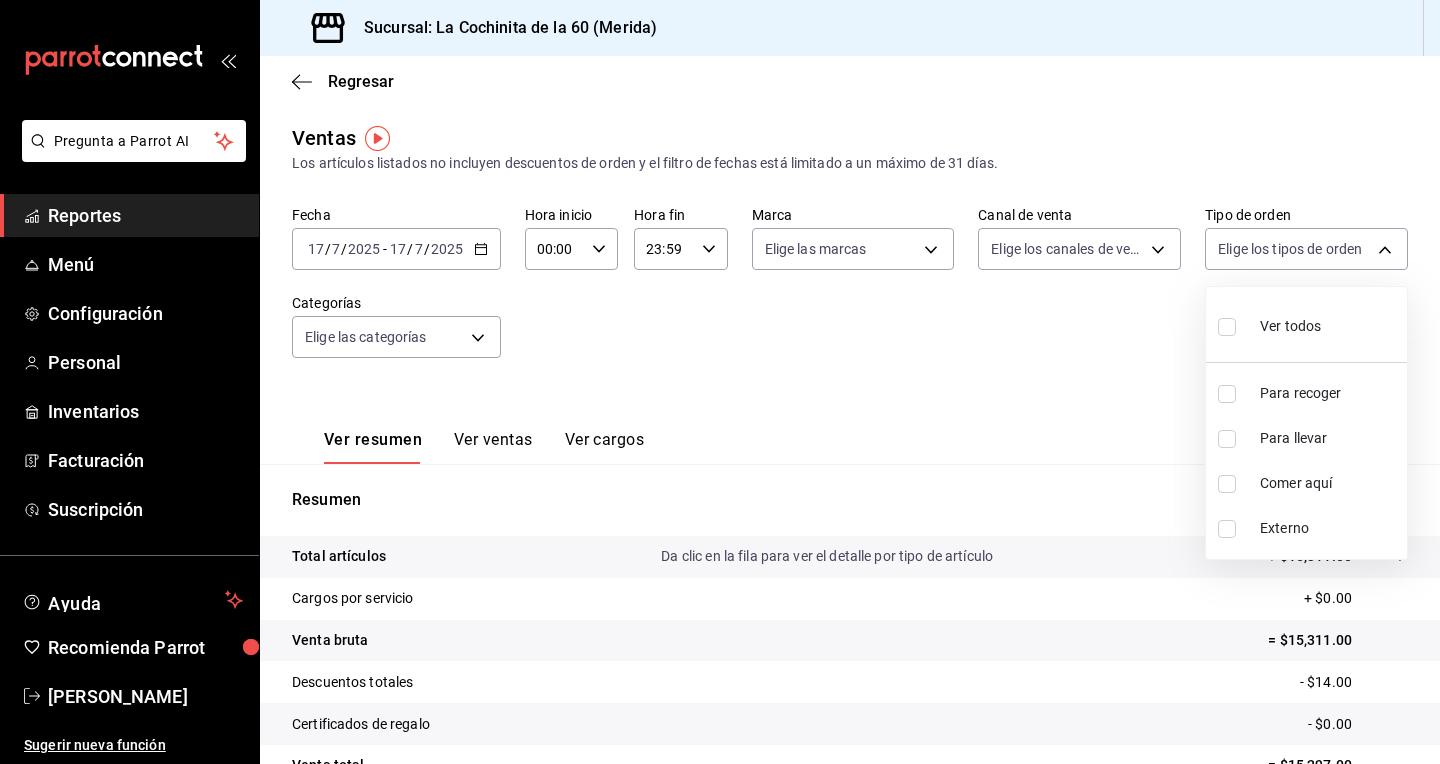click at bounding box center (720, 382) 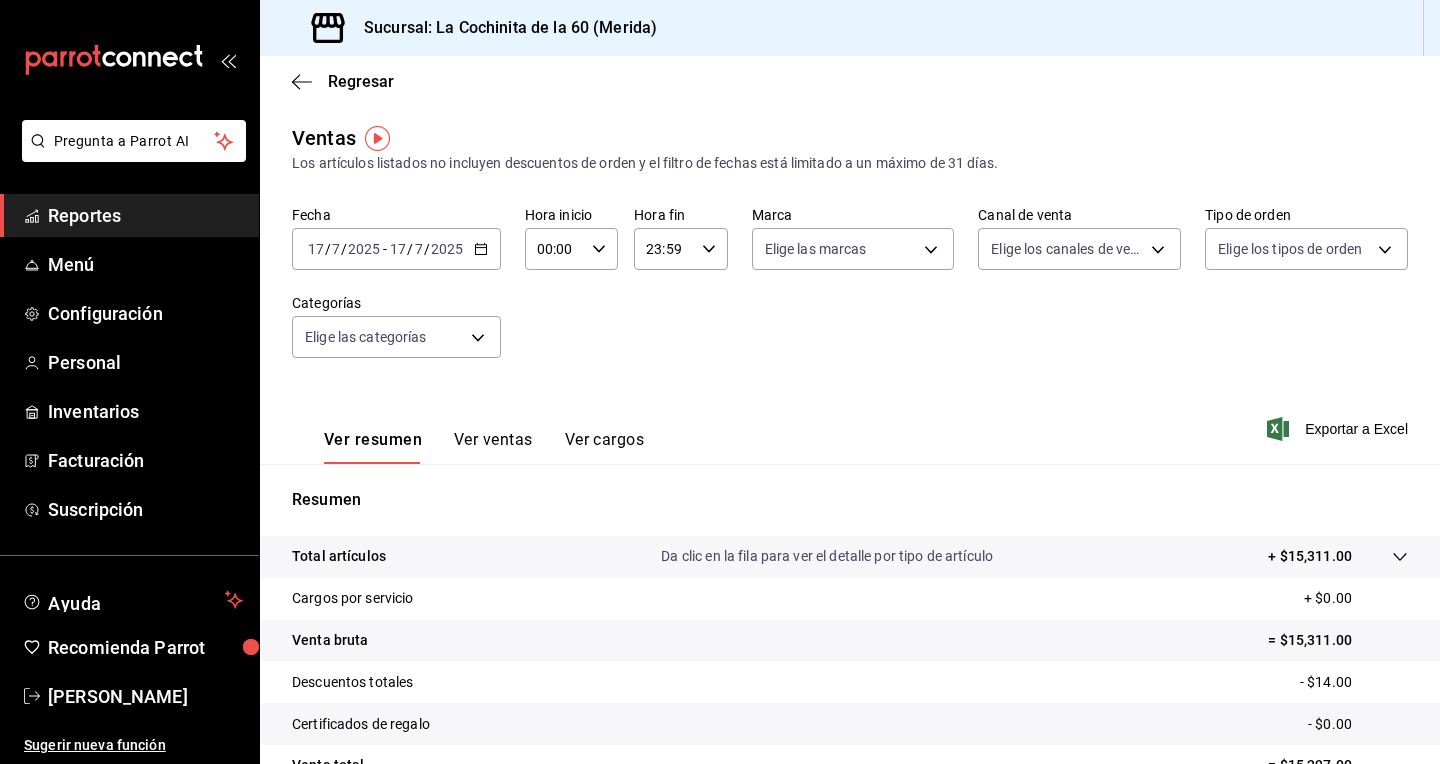 click on "Pregunta a Parrot AI Reportes   Menú   Configuración   Personal   Inventarios   Facturación   Suscripción   Ayuda Recomienda Parrot   Yalila De la [PERSON_NAME]   Sugerir nueva función   Sucursal: La Cochinita de la 60 (Merida) Regresar Ventas Los artículos listados no incluyen descuentos de orden y el filtro de fechas está limitado a un máximo de 31 días. Fecha [DATE] [DATE] - [DATE] [DATE] Hora inicio 00:00 Hora inicio Hora fin 23:59 Hora fin Marca Elige las marcas Canal de venta Elige los canales de venta Tipo de orden Elige los tipos de orden Categorías Elige las categorías Ver resumen Ver ventas Ver cargos Exportar a Excel Resumen Total artículos Da clic en la fila para ver el detalle por tipo de artículo + $15,311.00 Cargos por servicio + $0.00 Venta bruta = $15,311.00 Descuentos totales - $14.00 Certificados de regalo - $0.00 Venta total = $15,297.00 Impuestos - $2,109.93 Venta neta = $13,187.07 Pregunta a Parrot AI Reportes   Menú   Configuración   Personal   Inventarios" at bounding box center [720, 382] 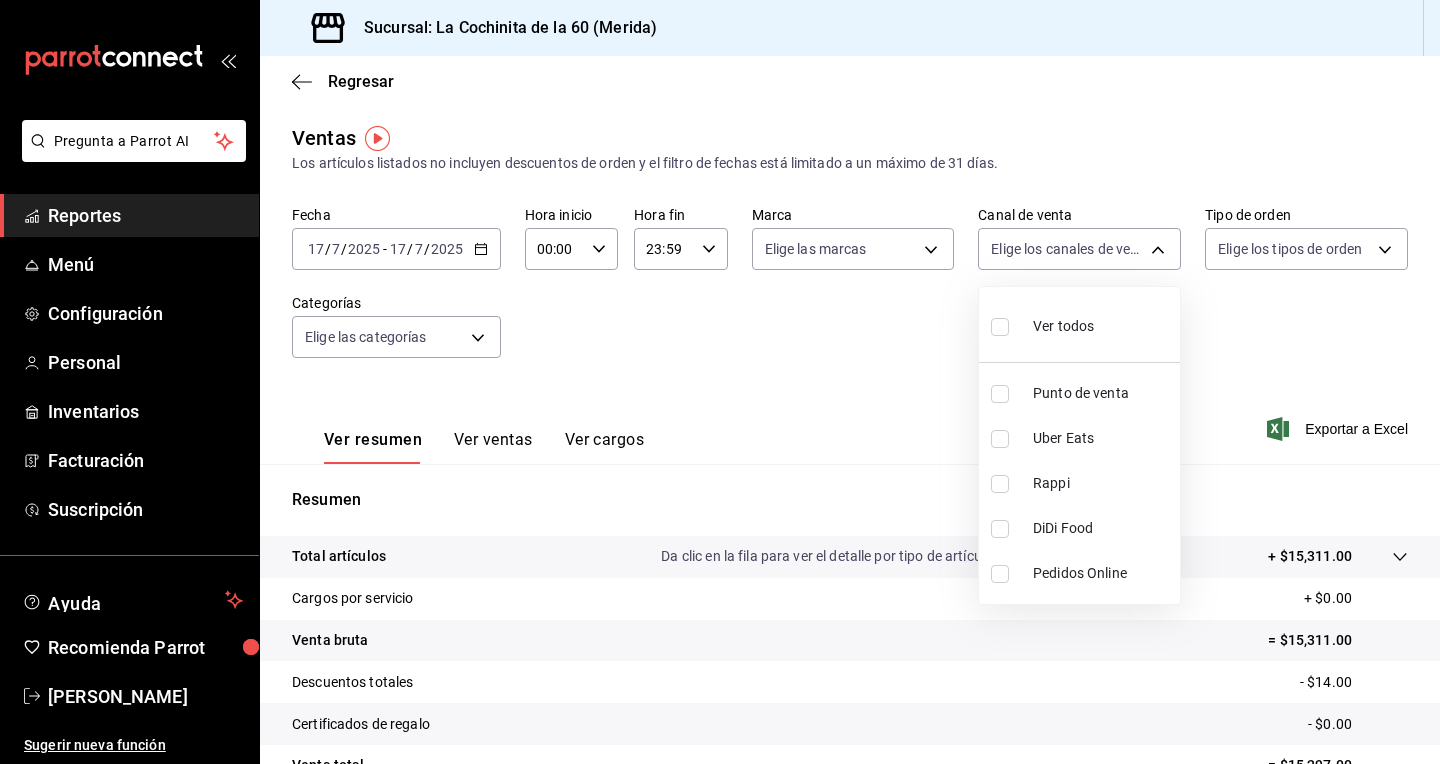 click at bounding box center [1004, 394] 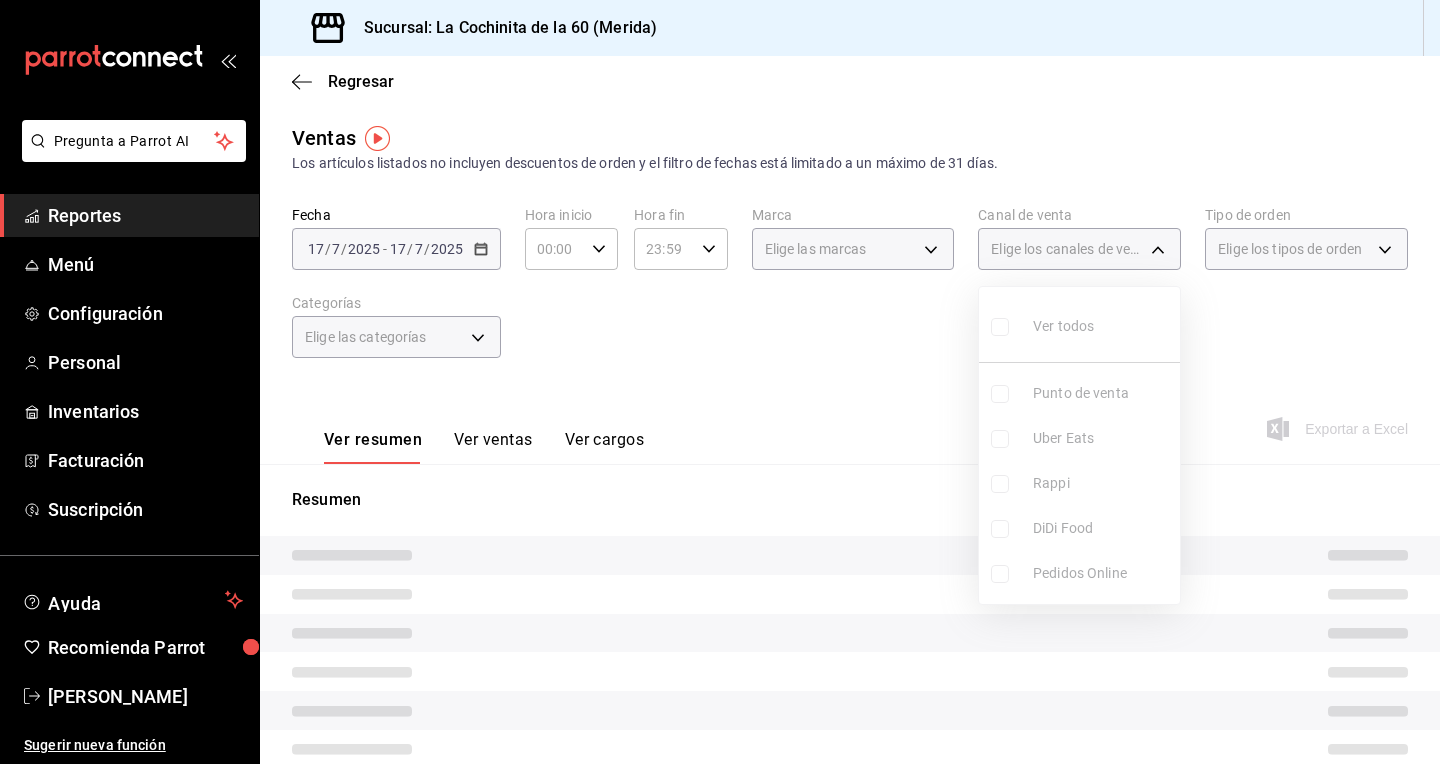 type 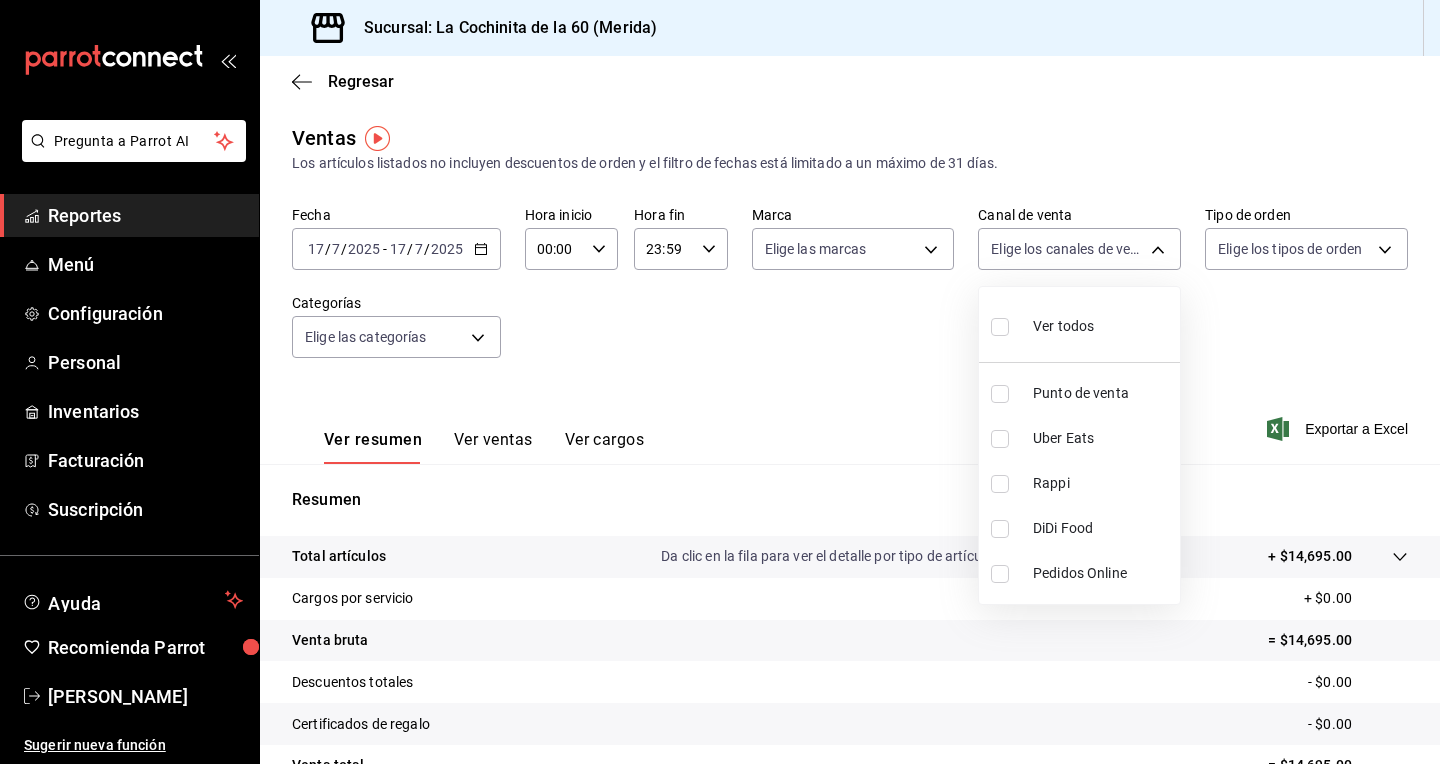 click at bounding box center (1000, 439) 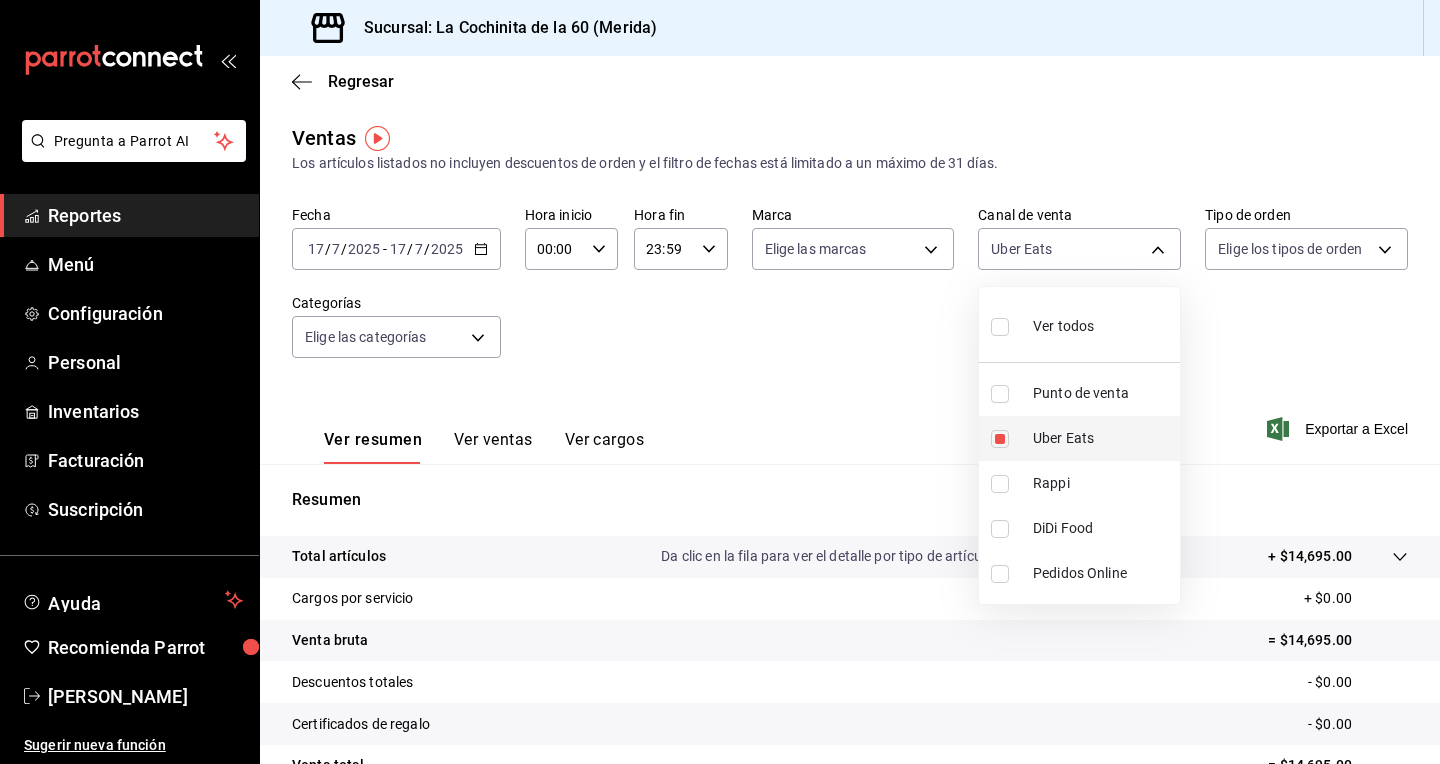 type on "UBER_EATS" 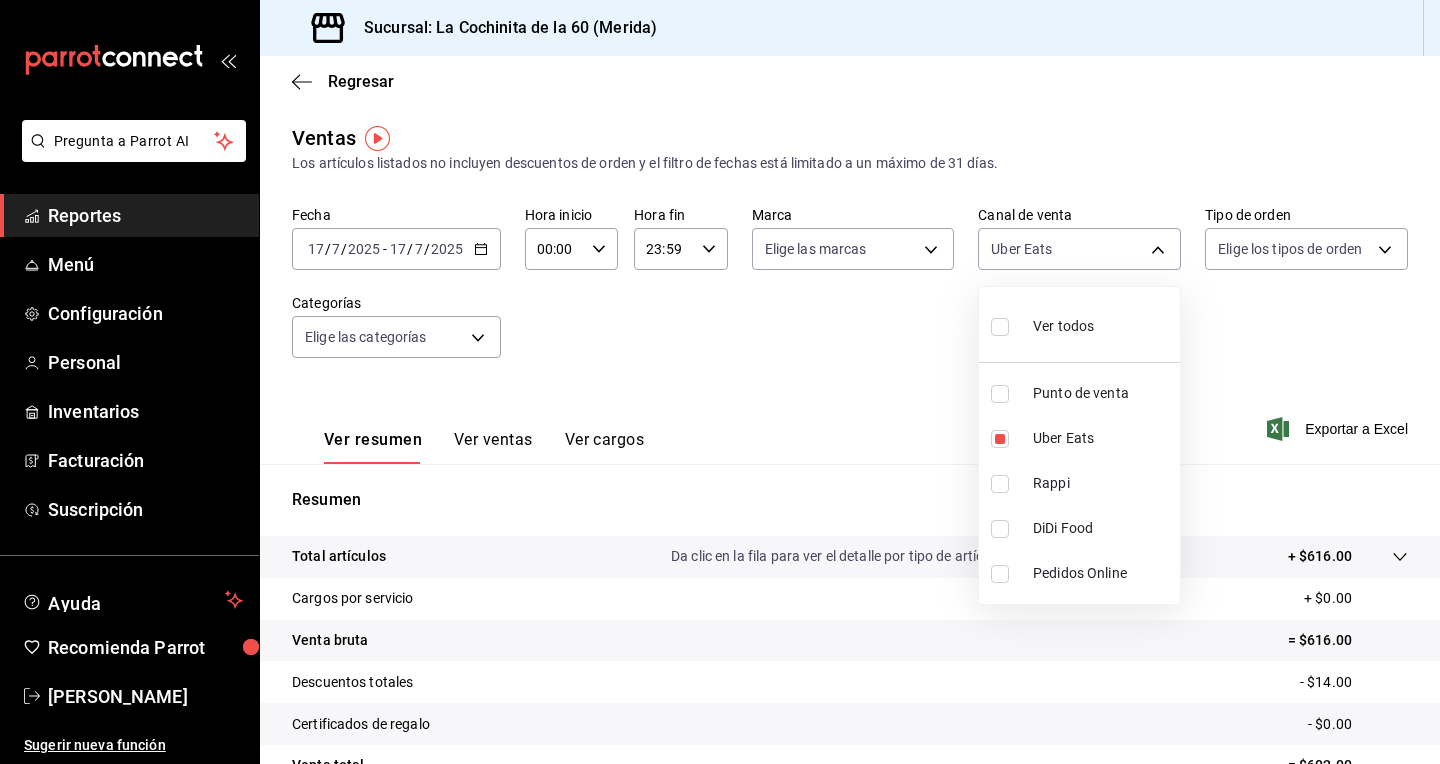 drag, startPoint x: 1437, startPoint y: 438, endPoint x: 1429, endPoint y: 545, distance: 107.298645 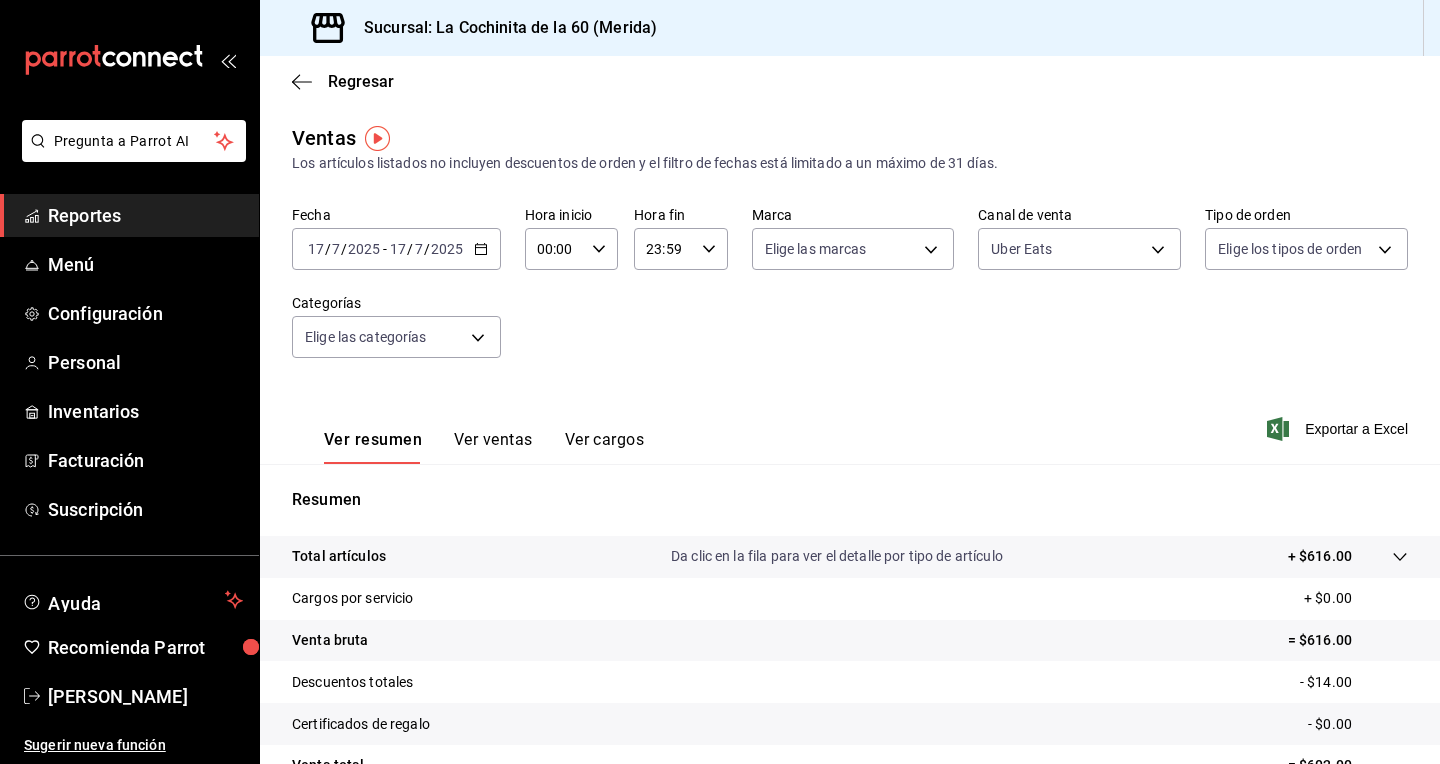 drag, startPoint x: 1439, startPoint y: 411, endPoint x: 1433, endPoint y: 484, distance: 73.24616 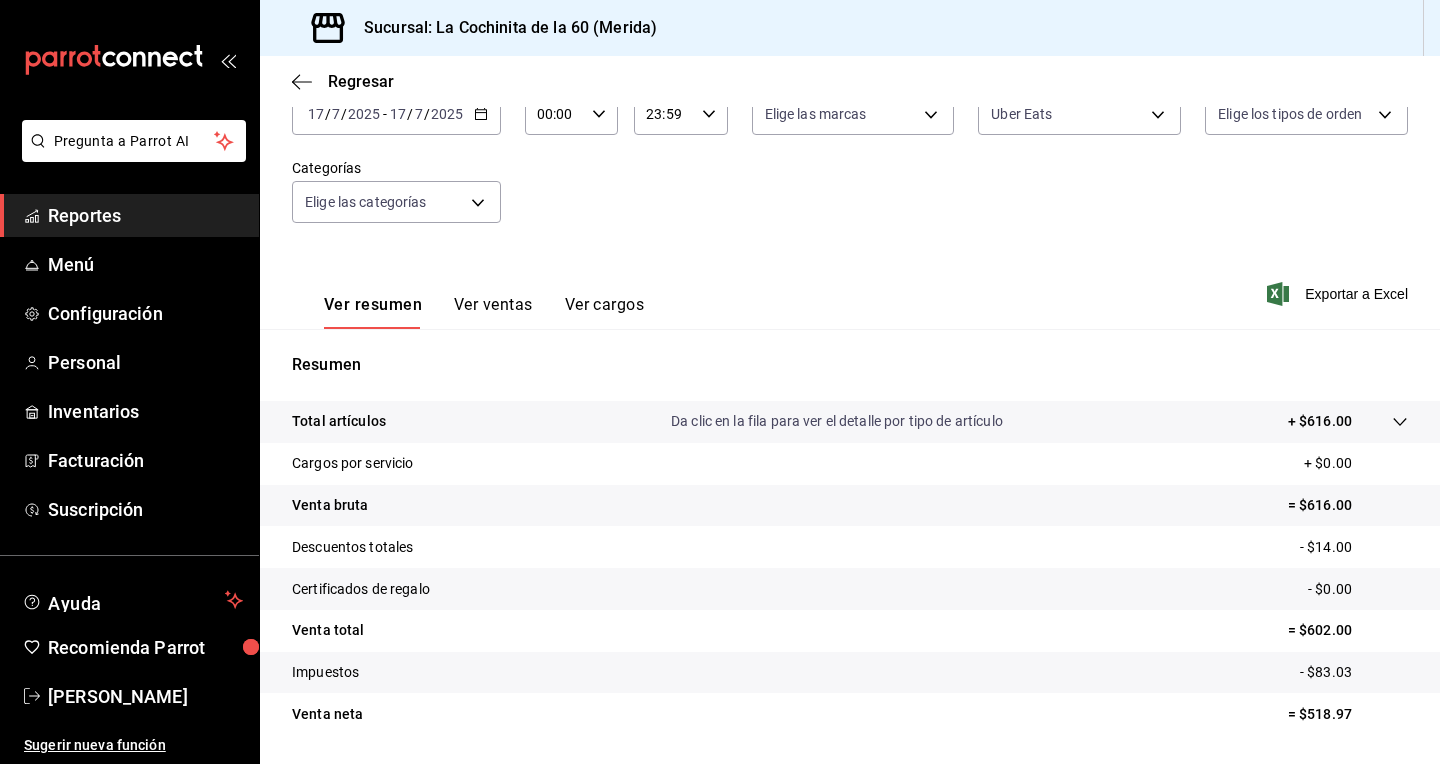 scroll, scrollTop: 194, scrollLeft: 0, axis: vertical 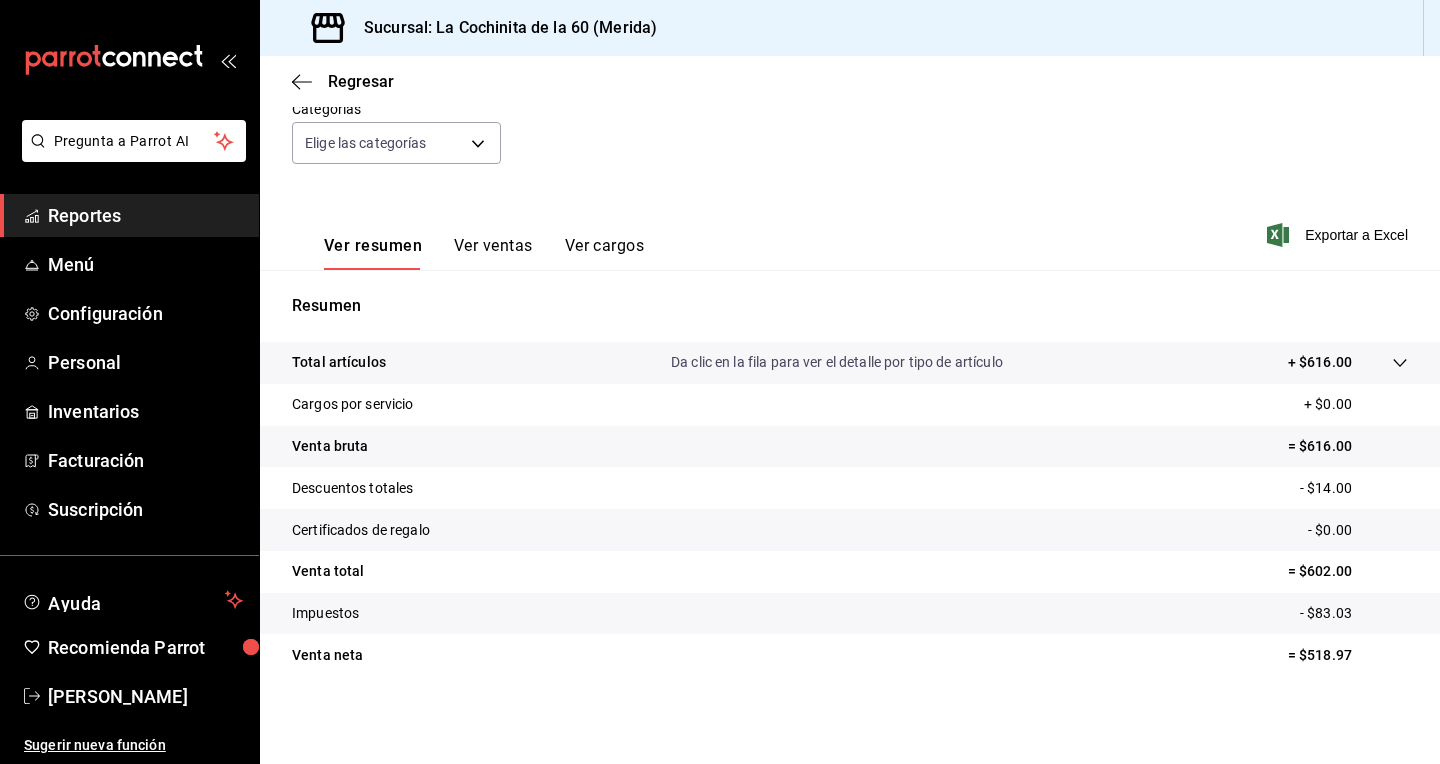click on "Ver ventas" at bounding box center (493, 253) 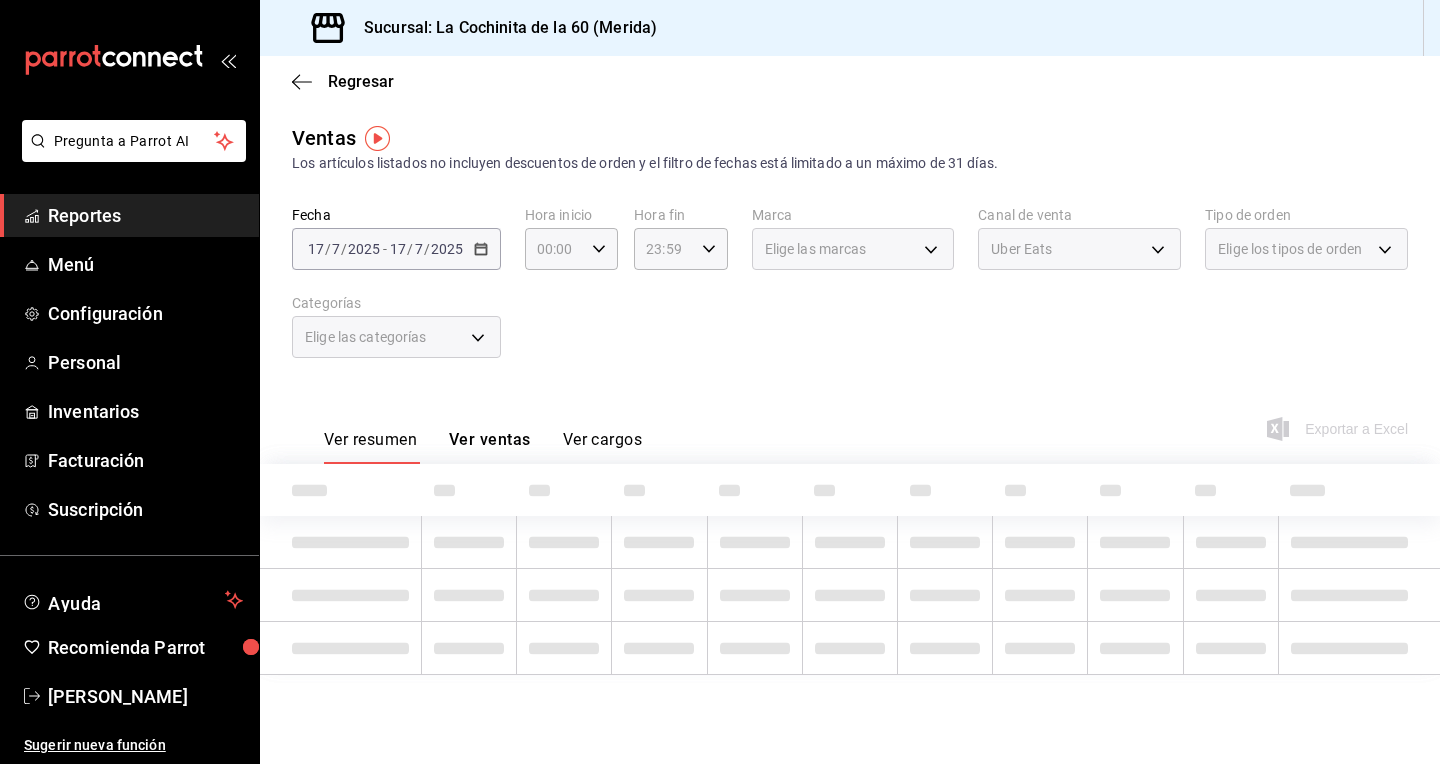 scroll, scrollTop: 0, scrollLeft: 0, axis: both 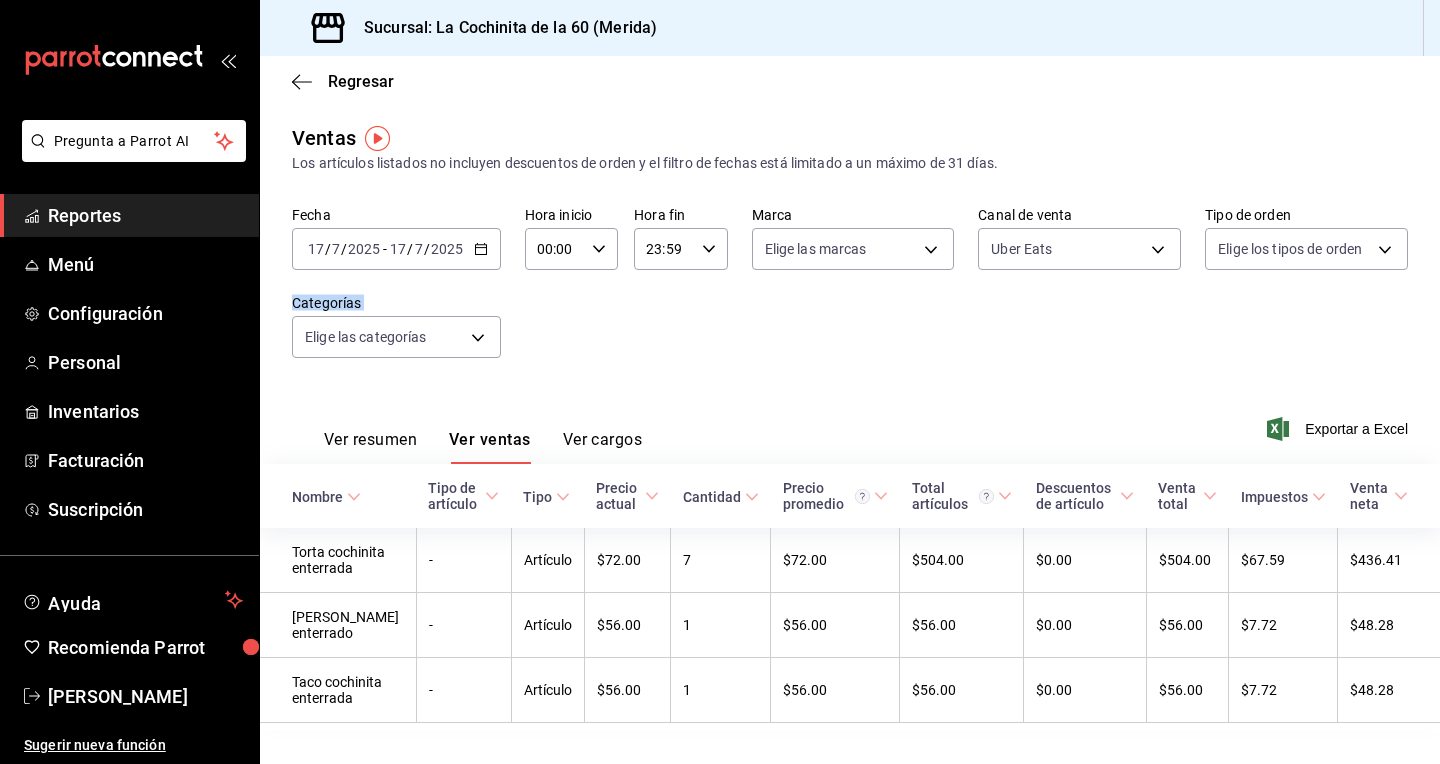 drag, startPoint x: 1431, startPoint y: 373, endPoint x: 1427, endPoint y: 404, distance: 31.257 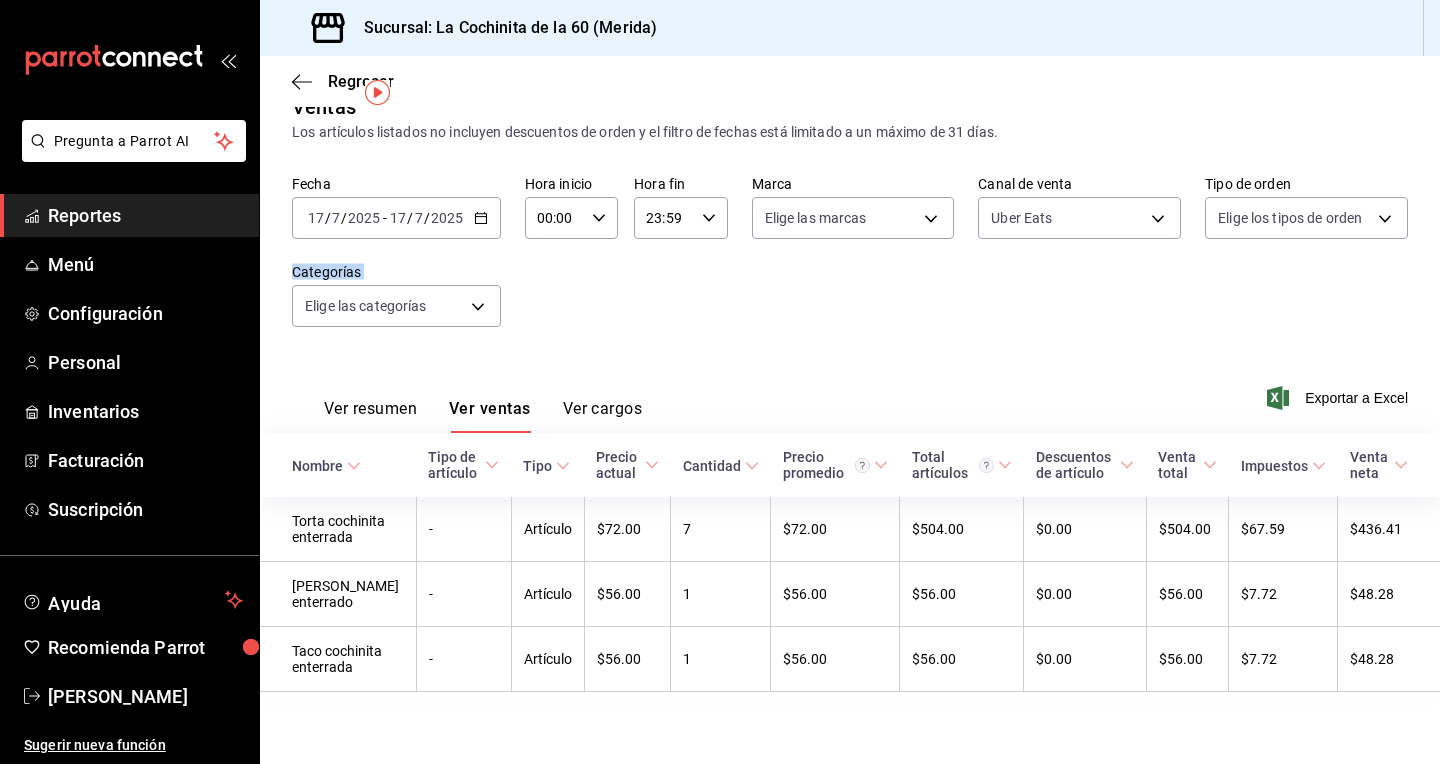 scroll, scrollTop: 63, scrollLeft: 0, axis: vertical 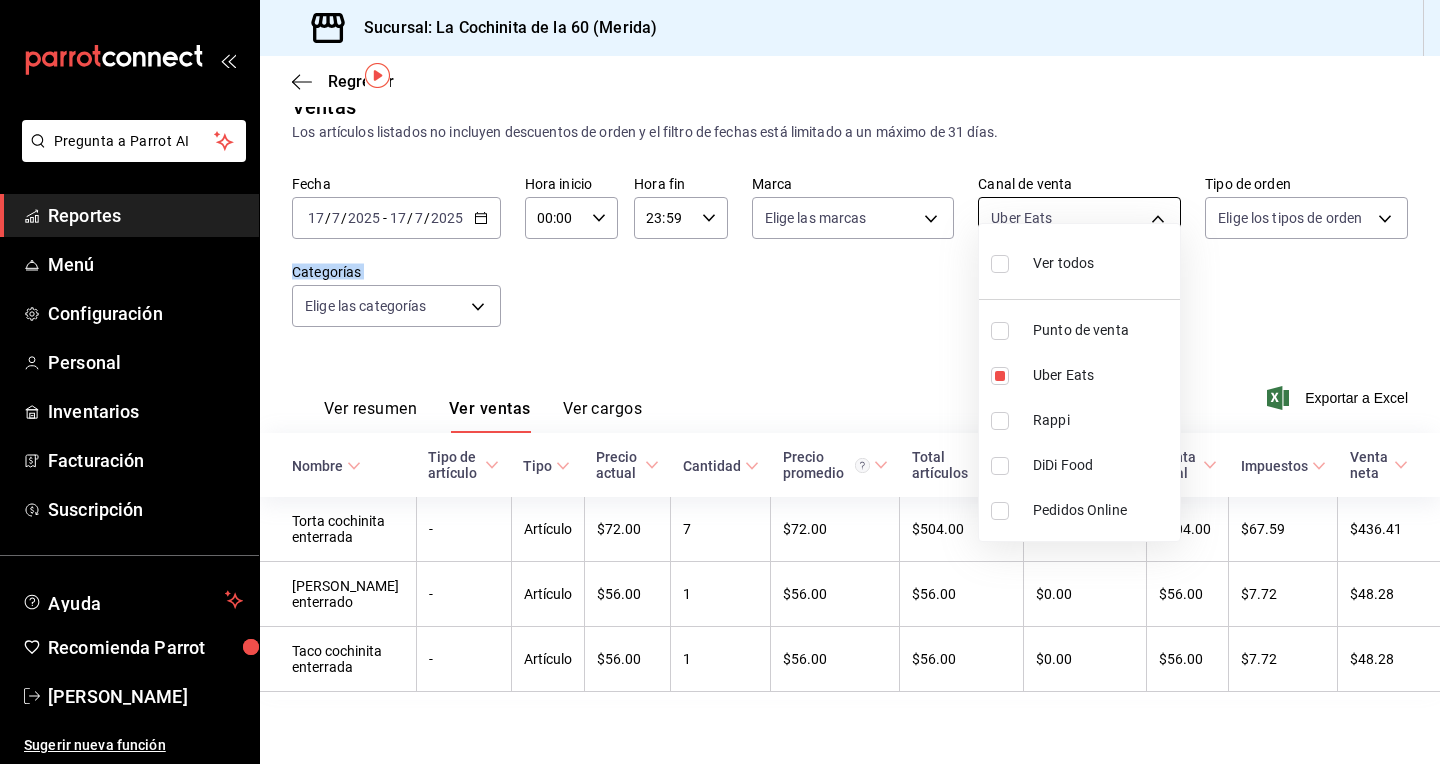 click on "Pregunta a Parrot AI Reportes   Menú   Configuración   Personal   Inventarios   Facturación   Suscripción   Ayuda Recomienda Parrot   Yalila De la [PERSON_NAME]   Sugerir nueva función   Sucursal: La Cochinita de la 60 (Merida) Regresar Ventas Los artículos listados no incluyen descuentos de orden y el filtro de fechas está limitado a un máximo de 31 días. Fecha [DATE] [DATE] - [DATE] [DATE] Hora inicio 00:00 Hora inicio Hora fin 23:59 Hora fin Marca Elige las marcas Canal de venta Uber Eats UBER_EATS Tipo de orden Elige los tipos de orden Categorías Elige las categorías Ver resumen Ver ventas Ver cargos Exportar a Excel Nombre Tipo de artículo Tipo Precio actual Cantidad Precio promedio   Total artículos   Descuentos de artículo Venta total Impuestos Venta neta Torta cochinita enterrada - Artículo $72.00 7 $72.00 $504.00 $0.00 $504.00 $67.59 $436.41 [PERSON_NAME] enterrado - Artículo $56.00 1 $56.00 $56.00 $0.00 $56.00 $7.72 $48.28 Taco cochinita enterrada - Artículo $56.00 1" at bounding box center (720, 382) 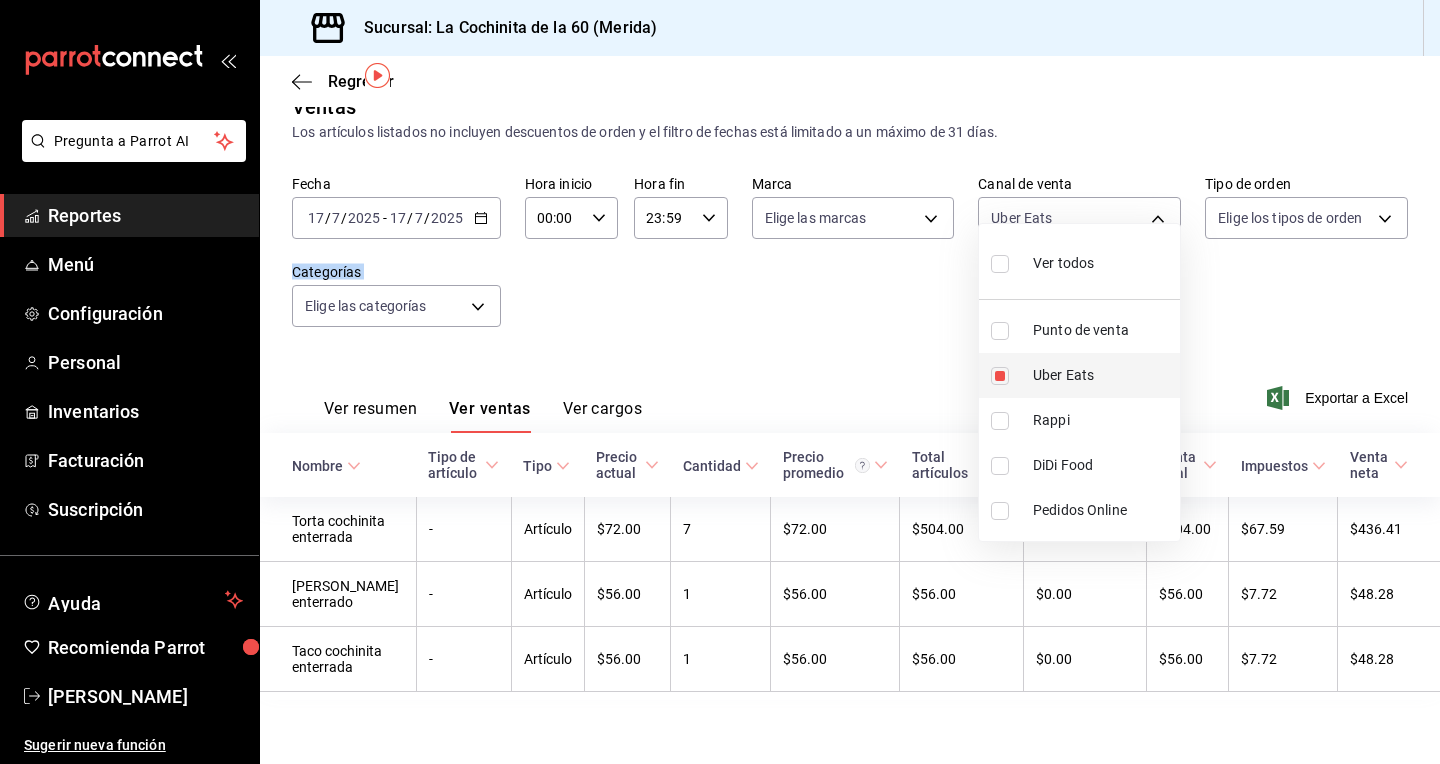 click at bounding box center [1000, 376] 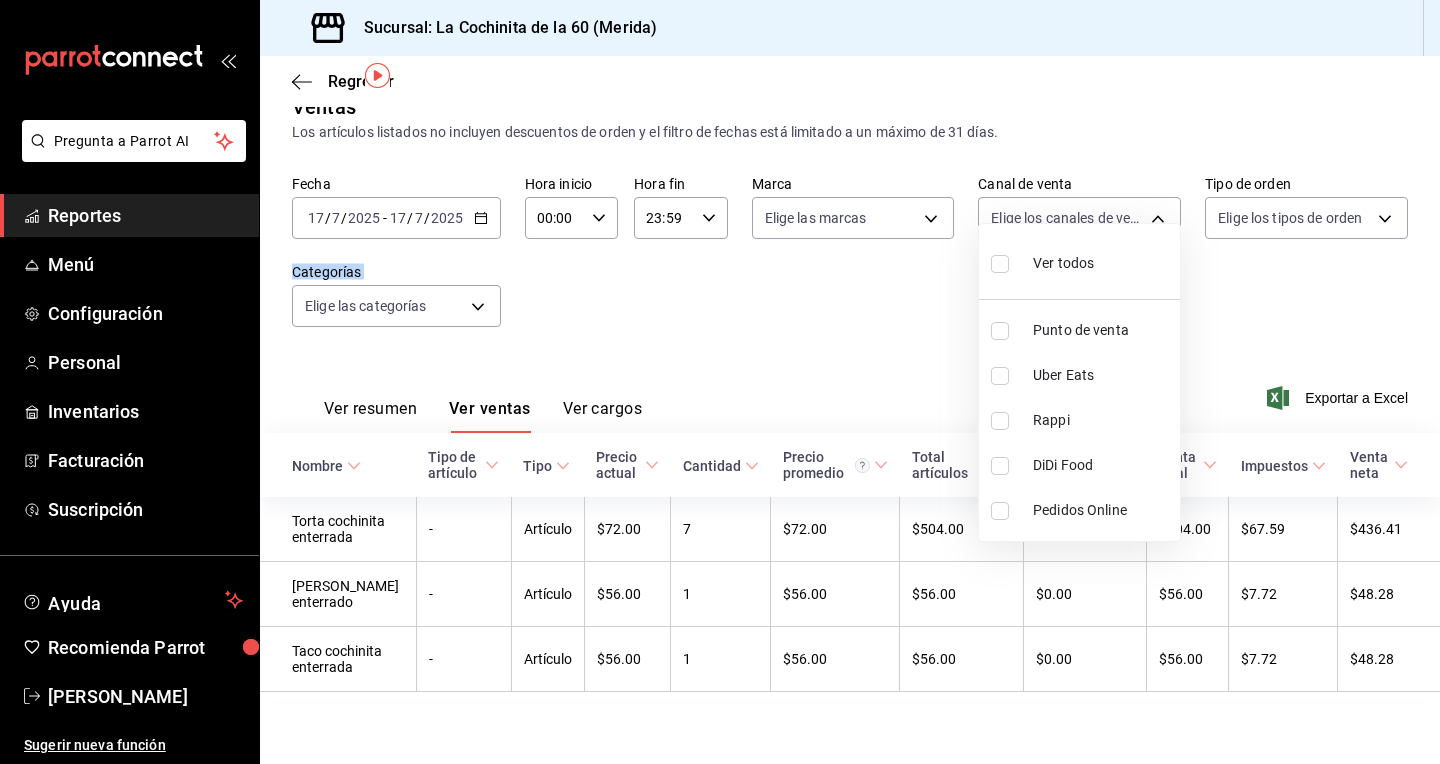 type 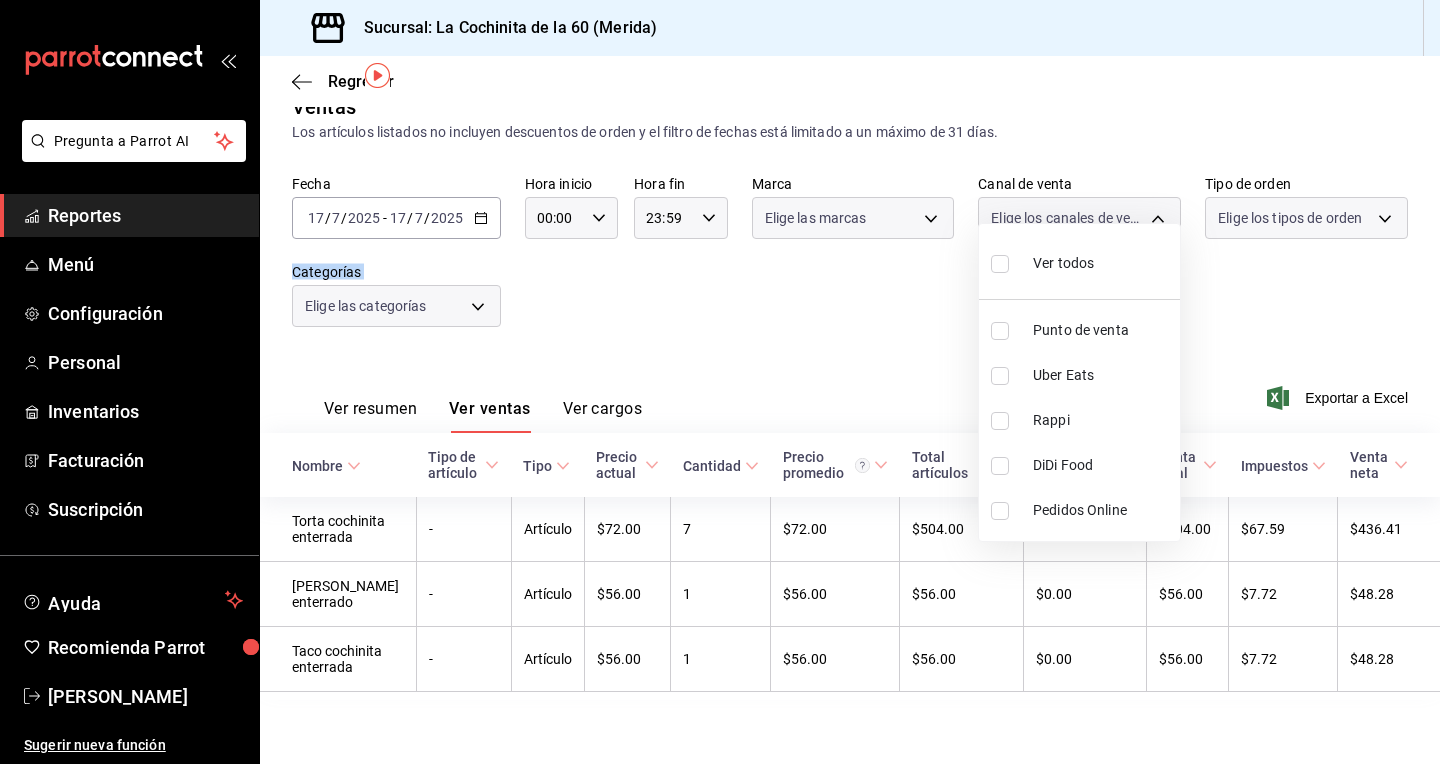 scroll, scrollTop: 0, scrollLeft: 0, axis: both 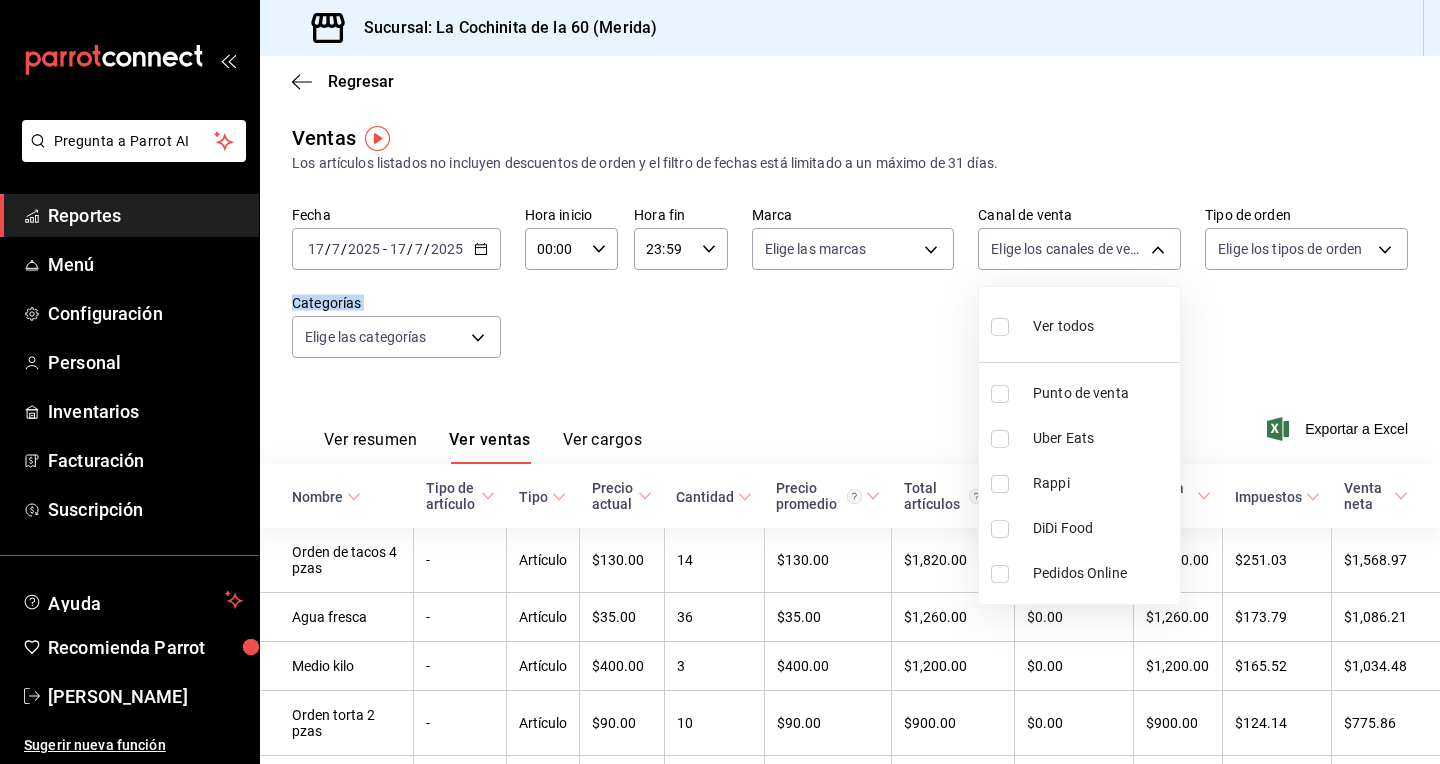 click at bounding box center (1000, 394) 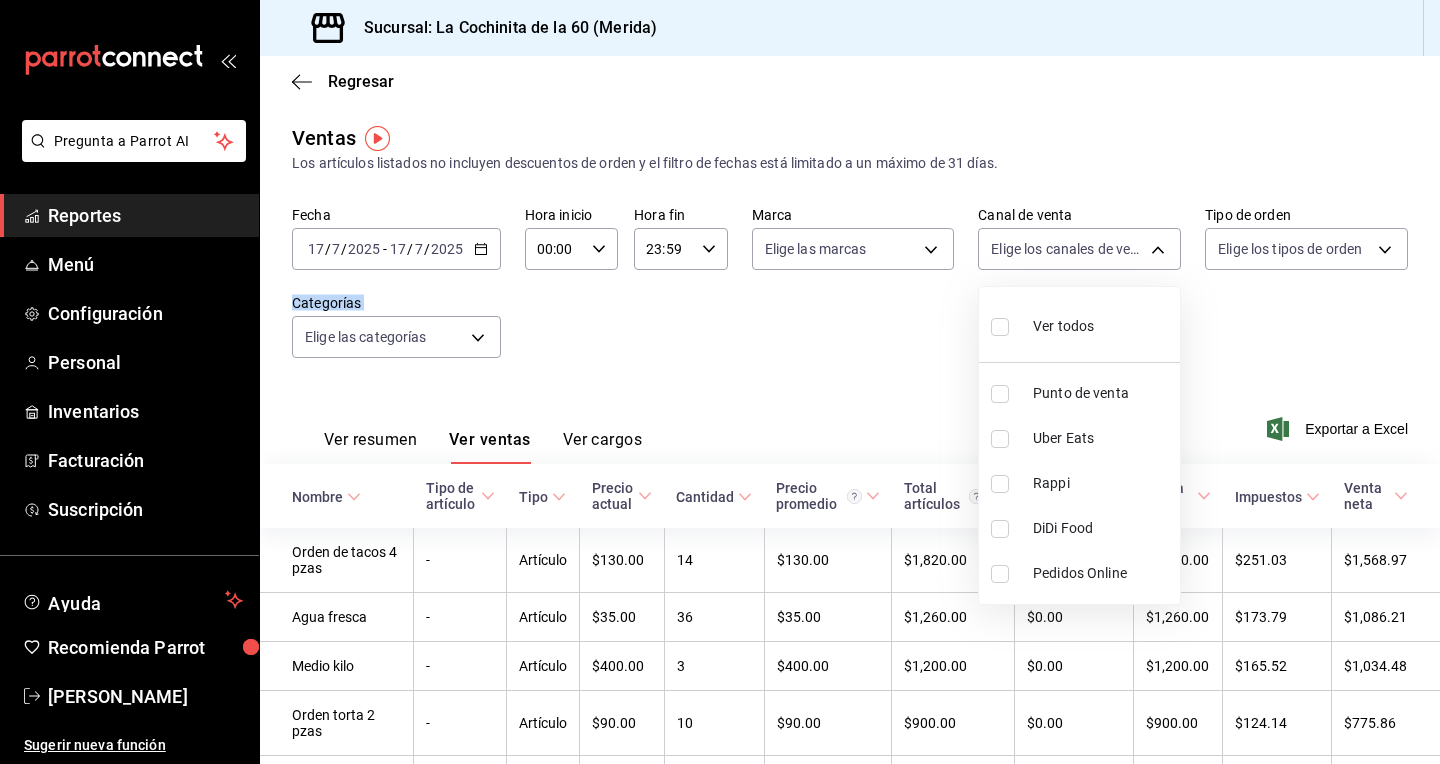 checkbox on "true" 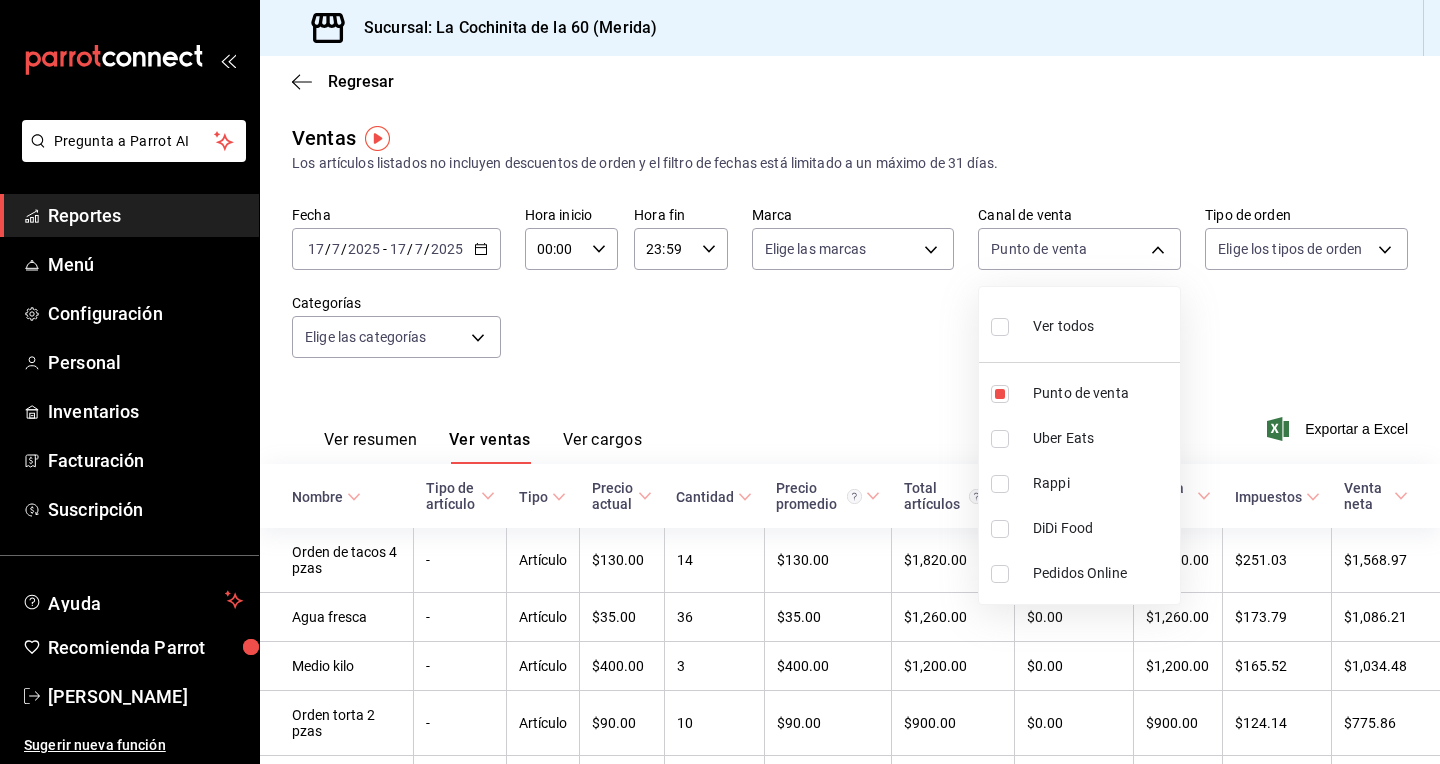 drag, startPoint x: 1433, startPoint y: 277, endPoint x: 1432, endPoint y: 307, distance: 30.016663 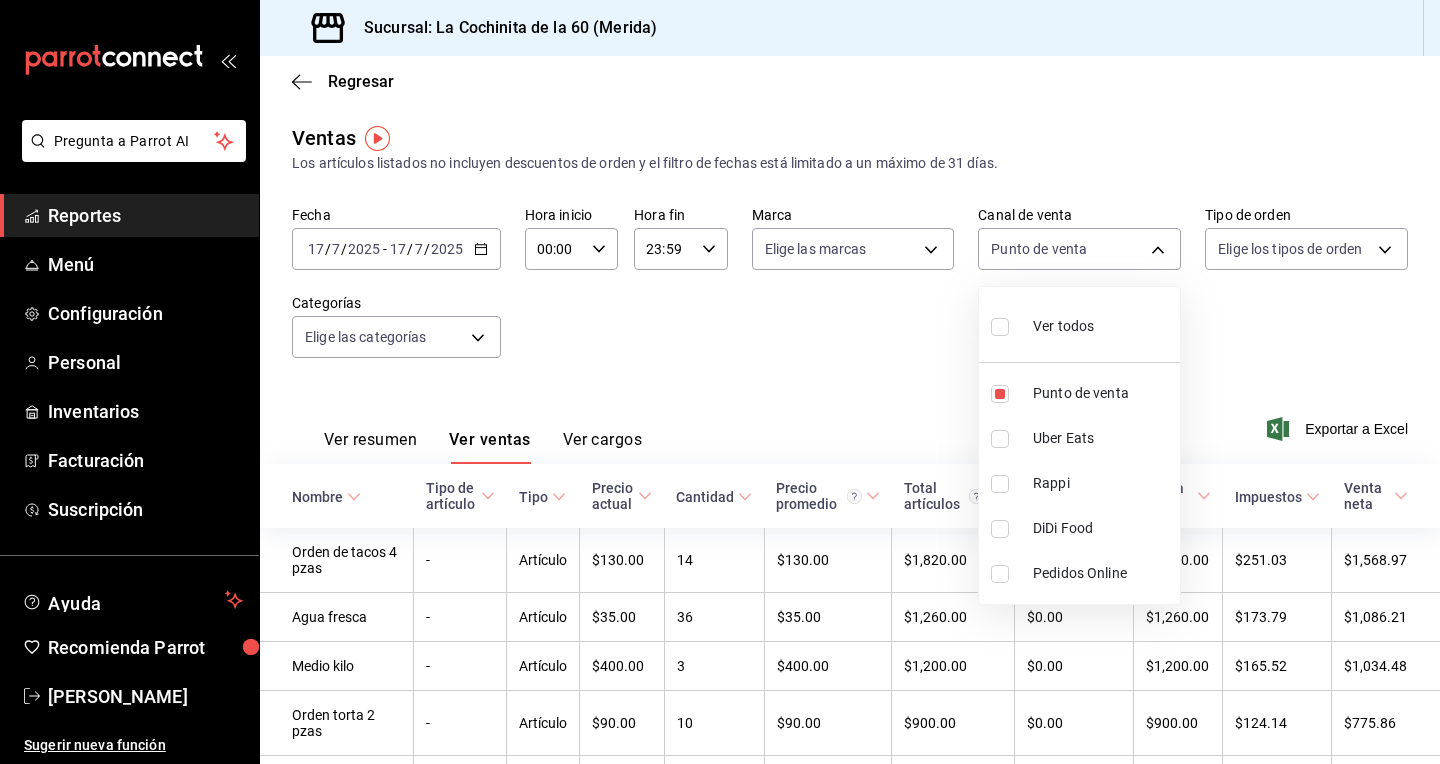 click at bounding box center (720, 382) 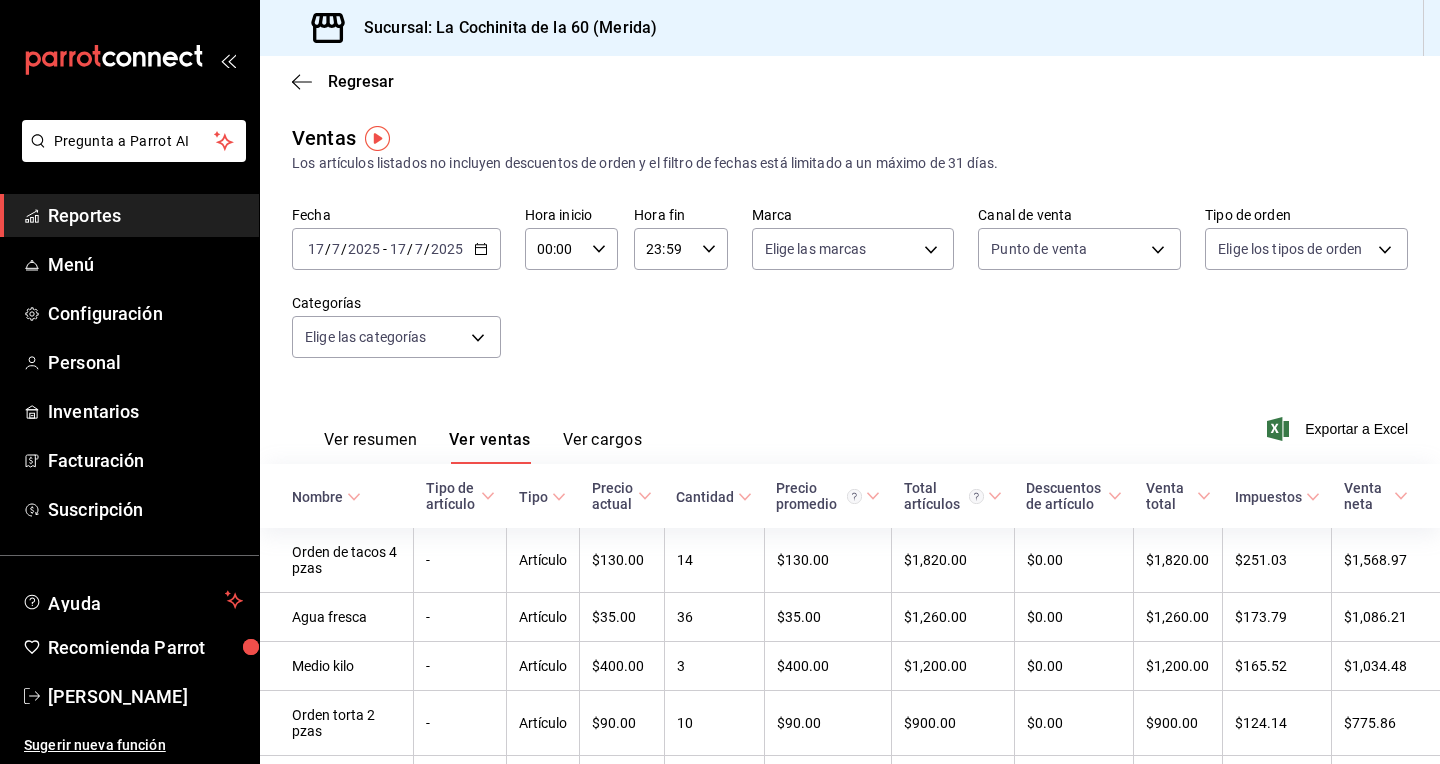 drag, startPoint x: 1434, startPoint y: 318, endPoint x: 1437, endPoint y: 332, distance: 14.3178215 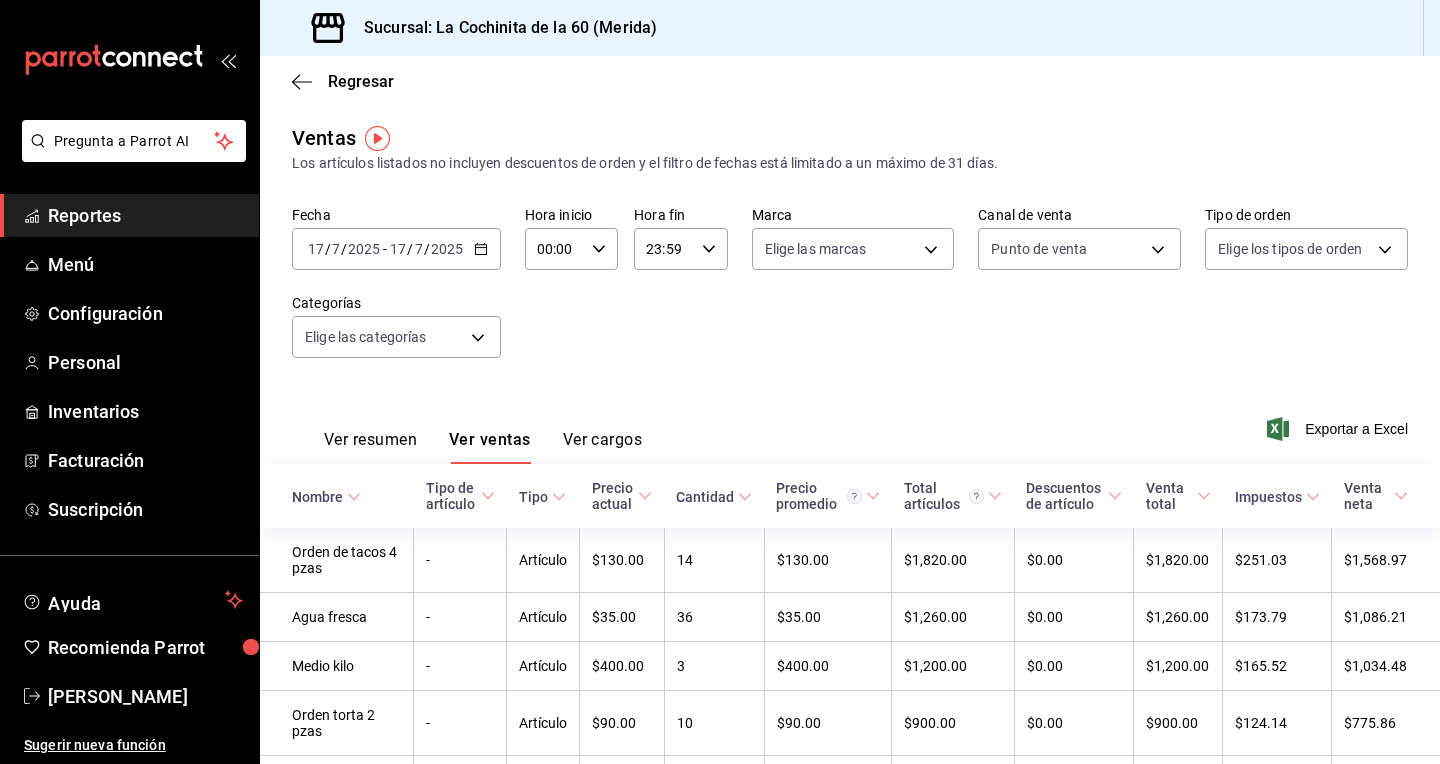 click on "Fecha [DATE] [DATE] - [DATE] [DATE] Hora inicio 00:00 Hora inicio Hora fin 23:59 Hora fin Marca Elige las marcas Canal de venta Punto de venta PARROT Tipo de orden Elige los tipos de orden Categorías Elige las categorías" at bounding box center (850, 294) 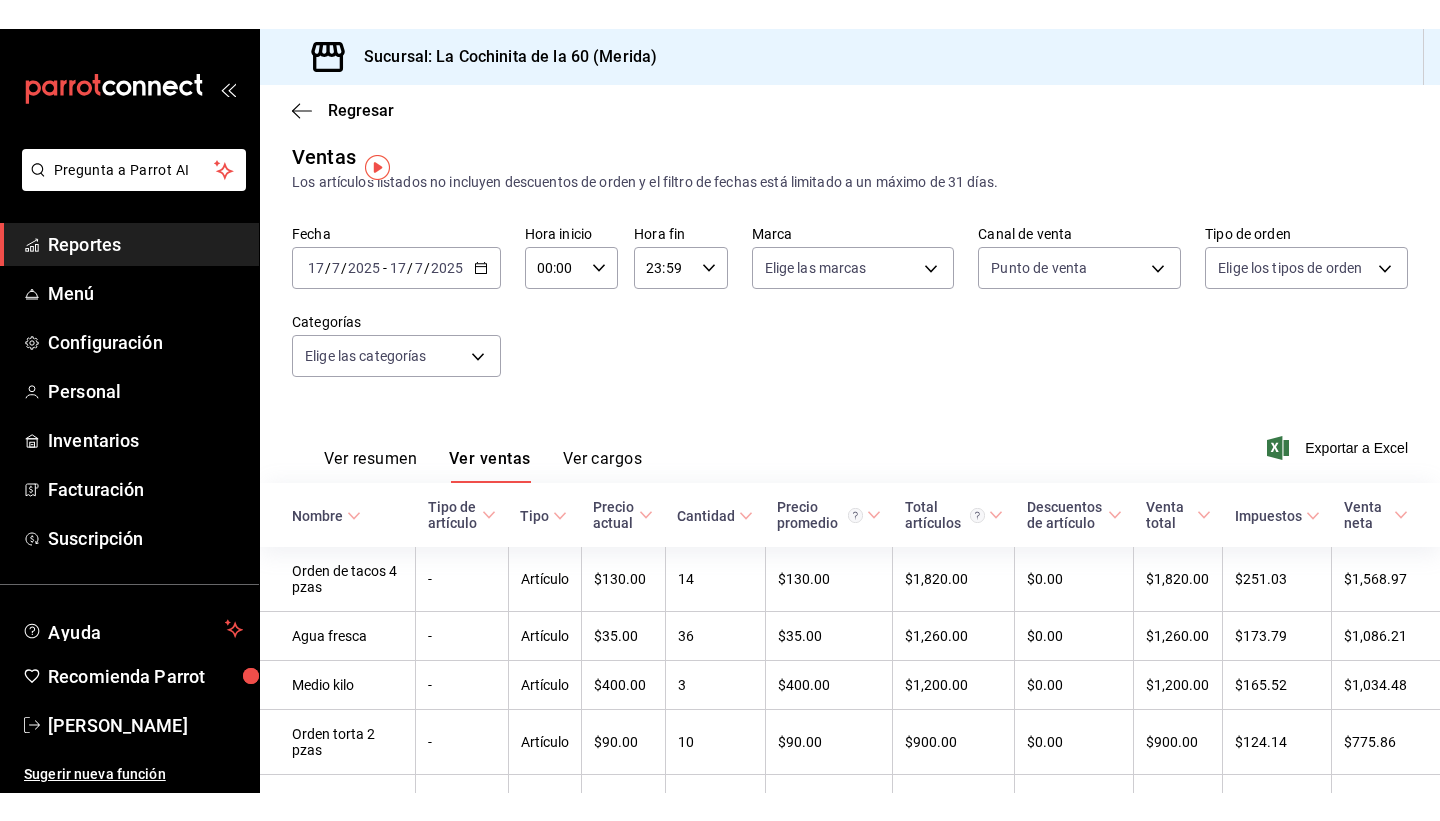 scroll, scrollTop: 0, scrollLeft: 0, axis: both 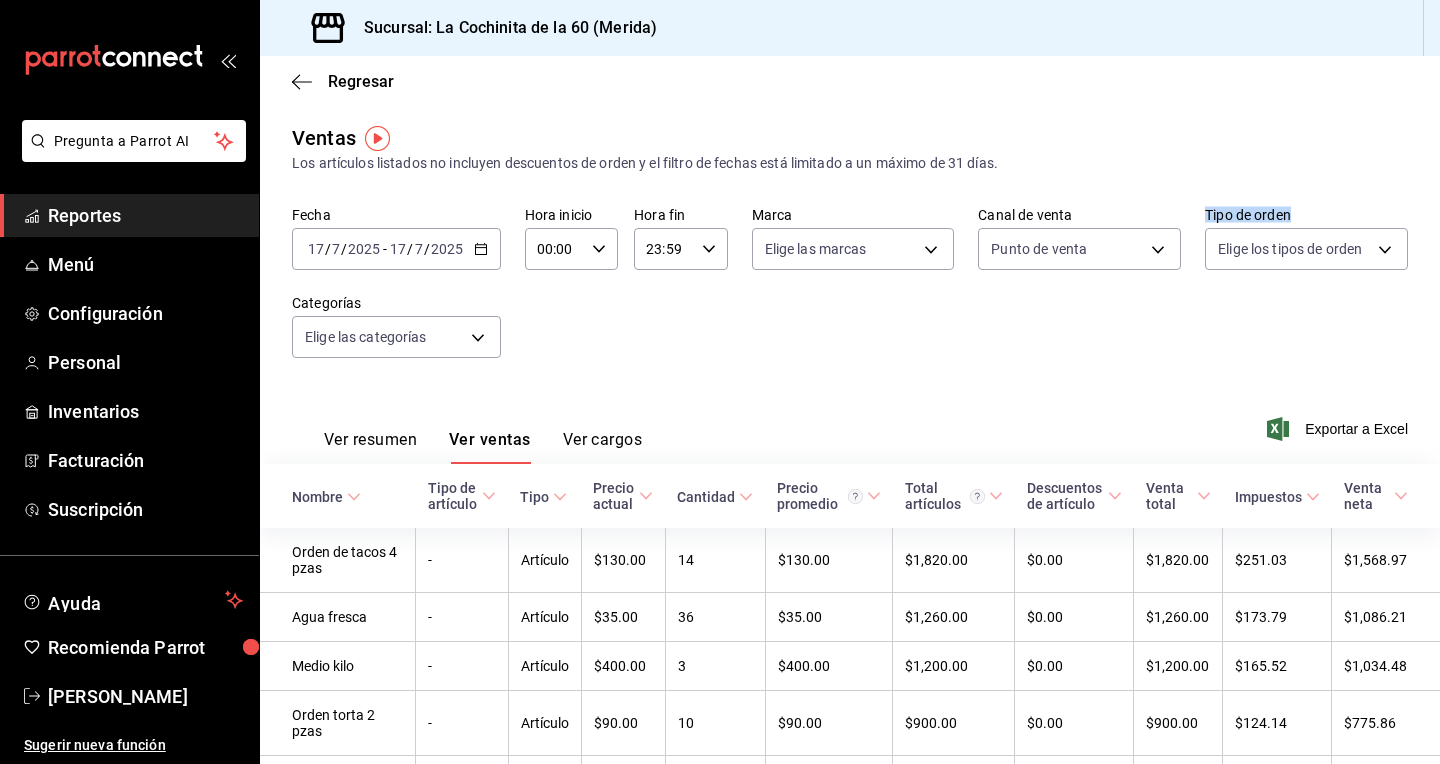 drag, startPoint x: 1434, startPoint y: 194, endPoint x: 1433, endPoint y: 215, distance: 21.023796 